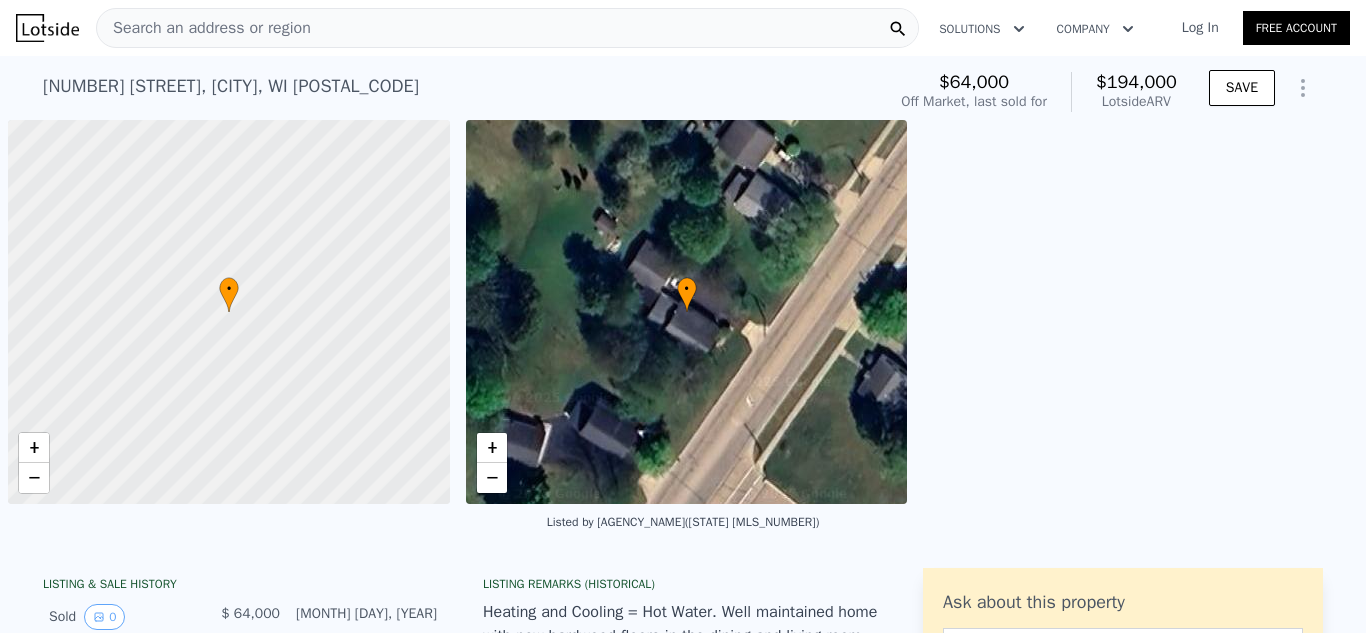 scroll, scrollTop: 0, scrollLeft: 0, axis: both 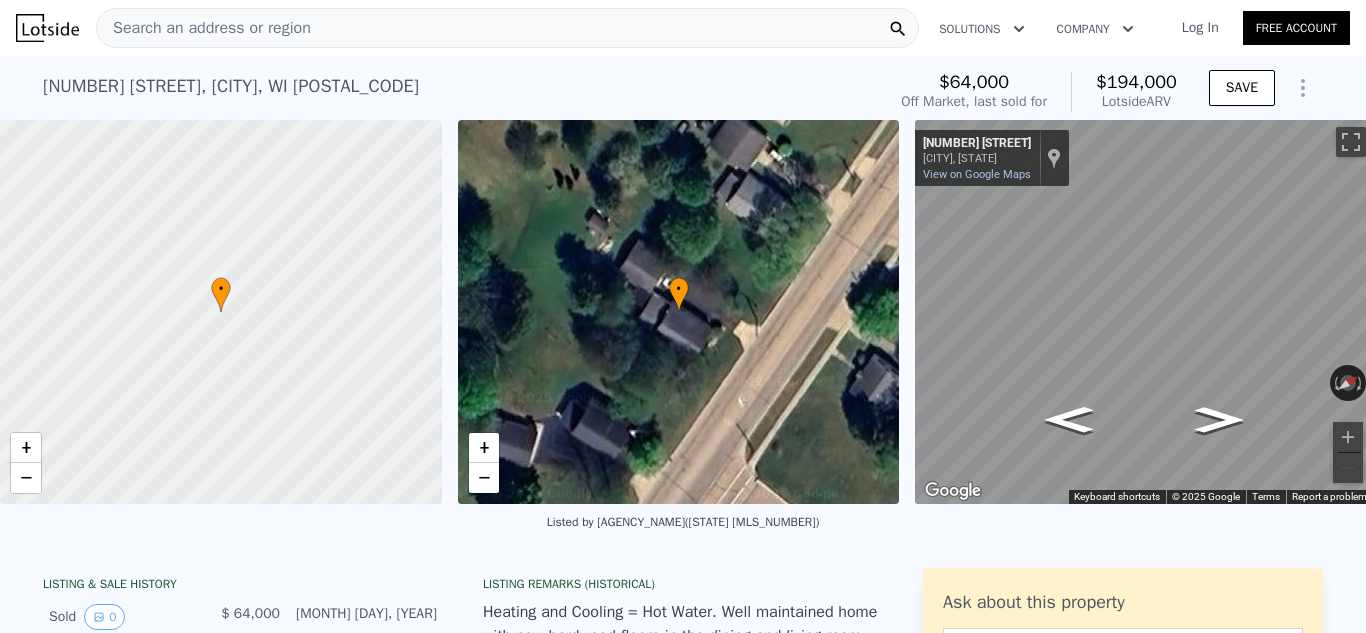 click on "Search an address or region" at bounding box center [507, 28] 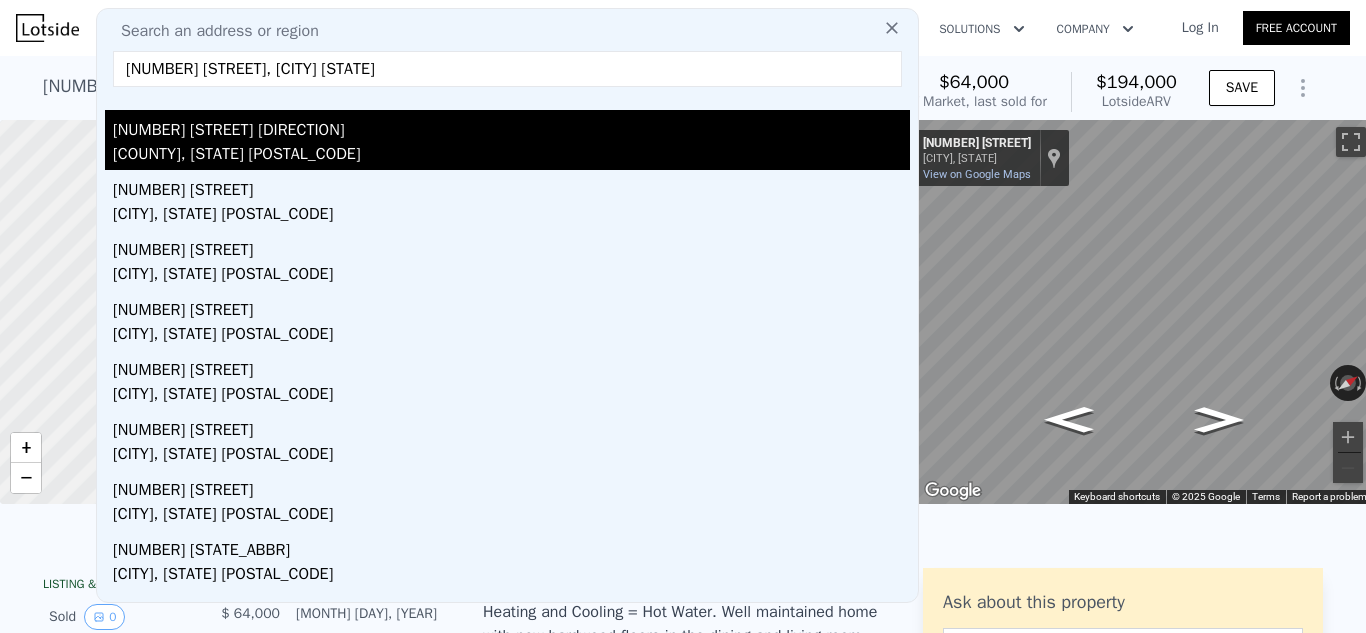 scroll, scrollTop: 0, scrollLeft: 0, axis: both 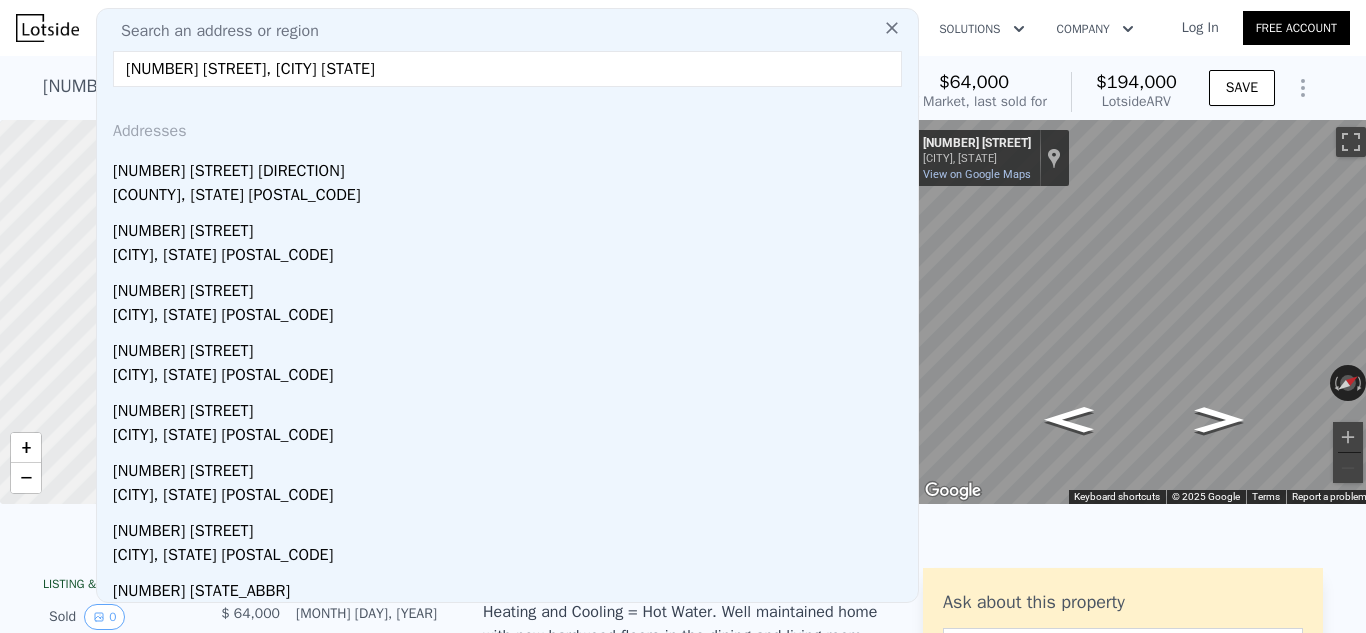 drag, startPoint x: 423, startPoint y: 74, endPoint x: 167, endPoint y: 79, distance: 256.04883 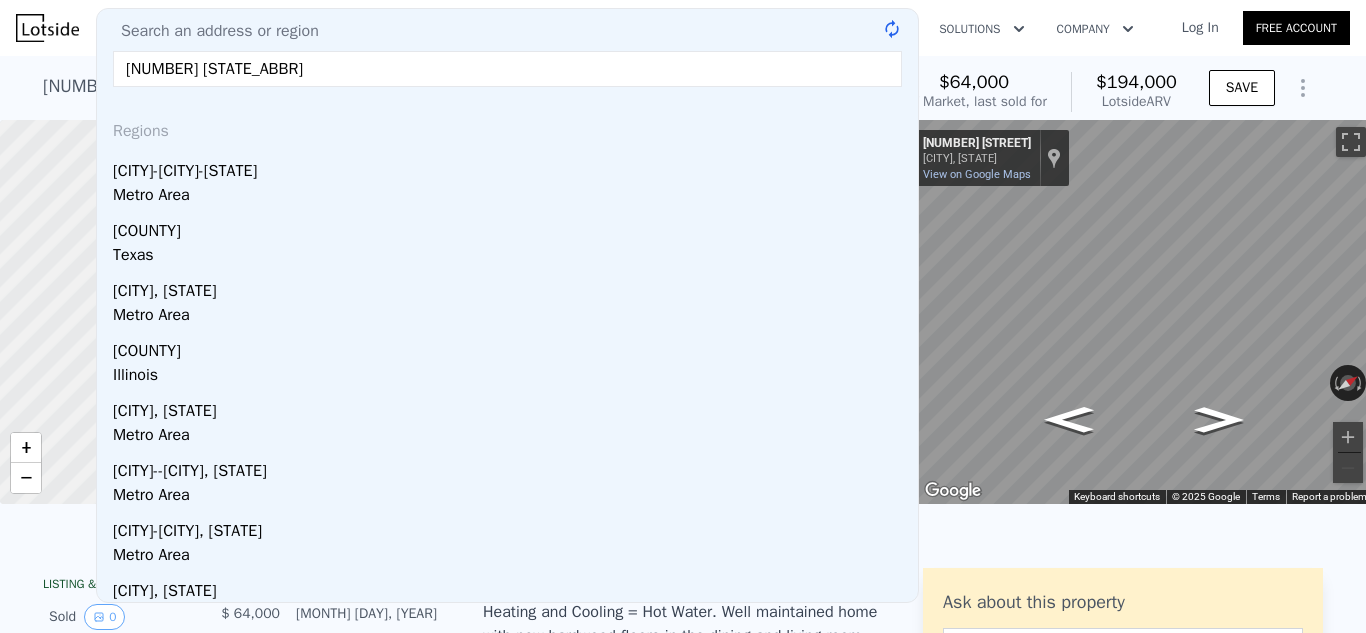 type on "4516 WI-29" 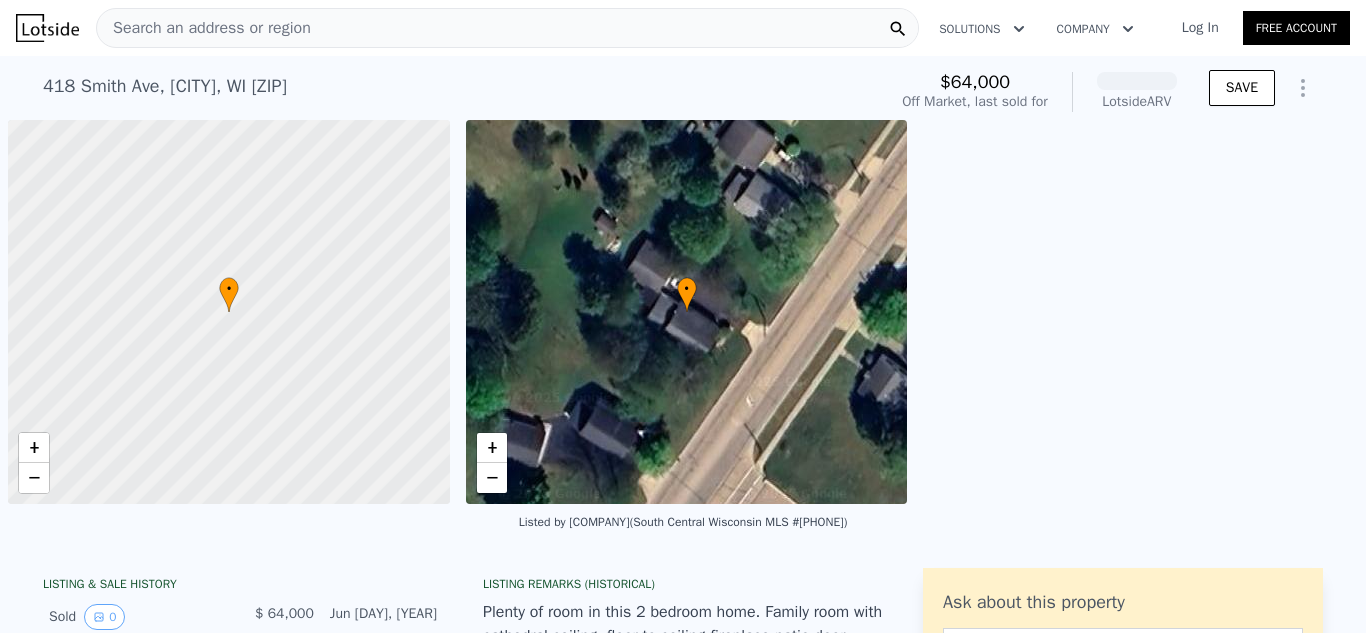 scroll, scrollTop: 0, scrollLeft: 0, axis: both 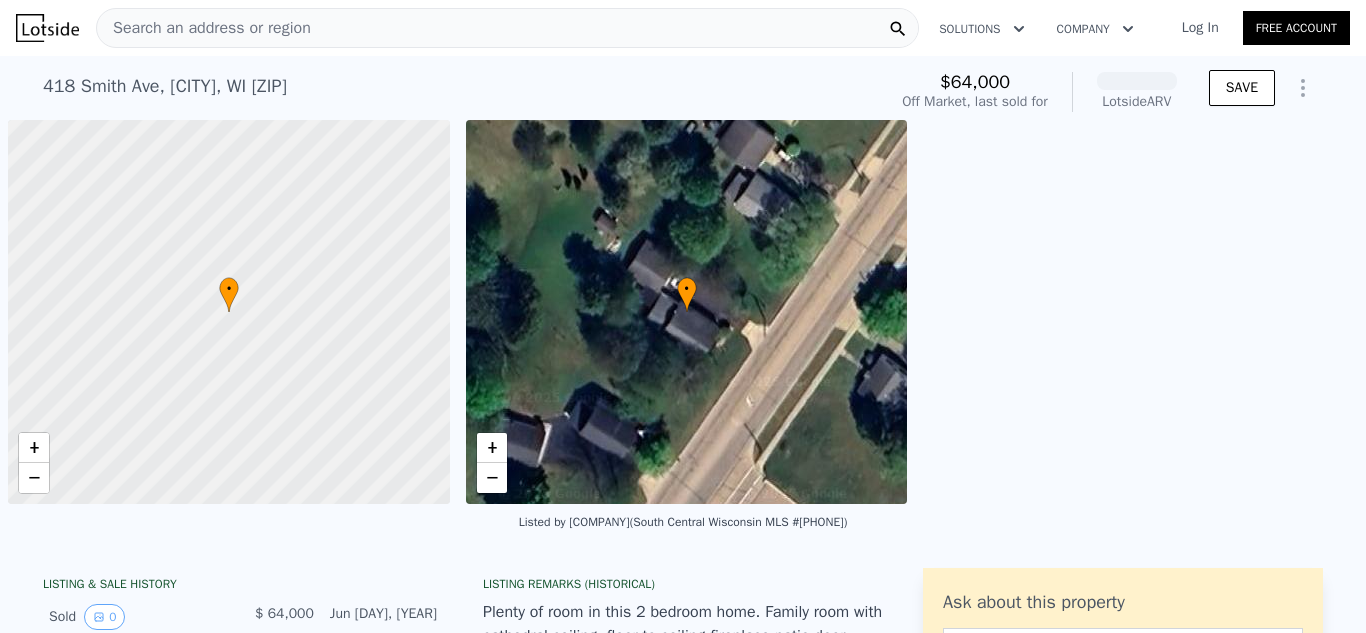 click on "Search an address or region" at bounding box center (204, 28) 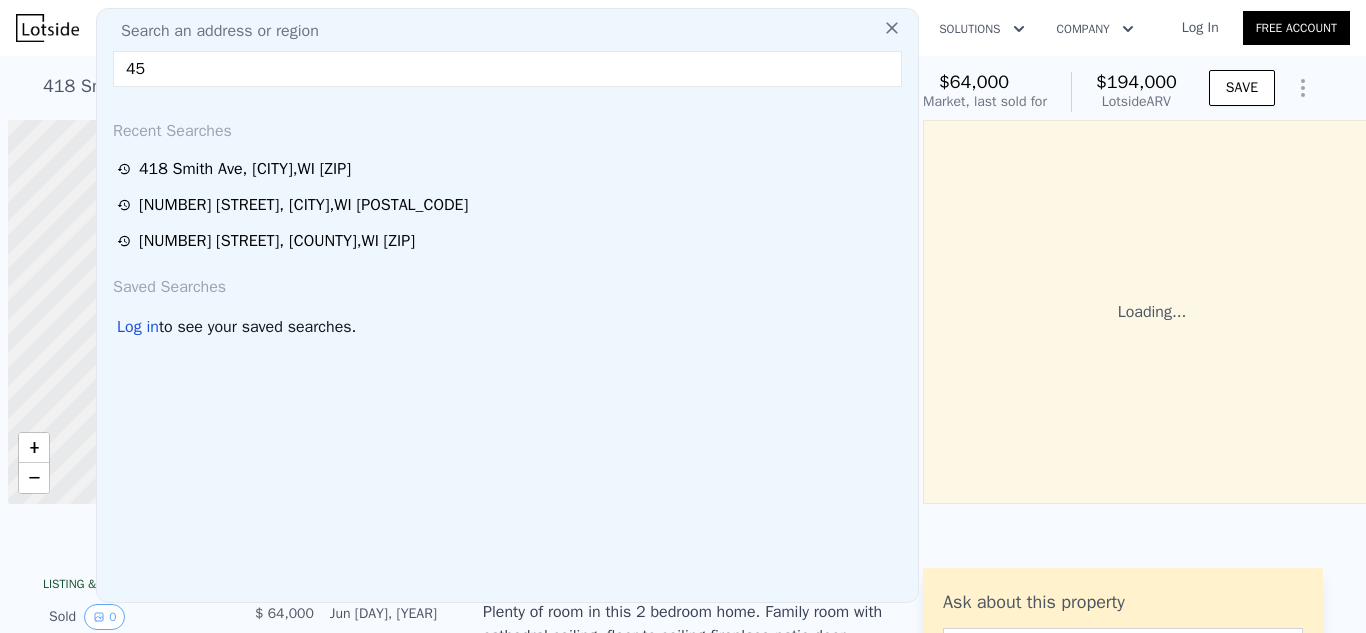 scroll, scrollTop: 0, scrollLeft: 8, axis: horizontal 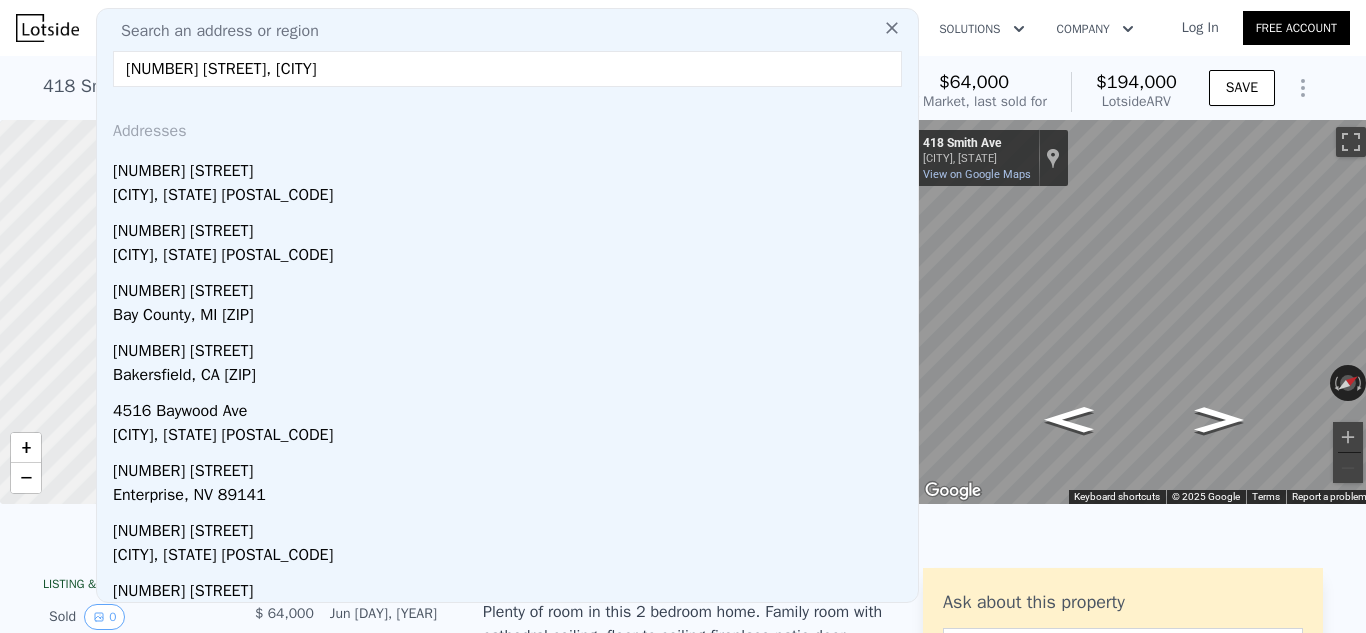 type on "[NUMBER] [STREET], [CITY]" 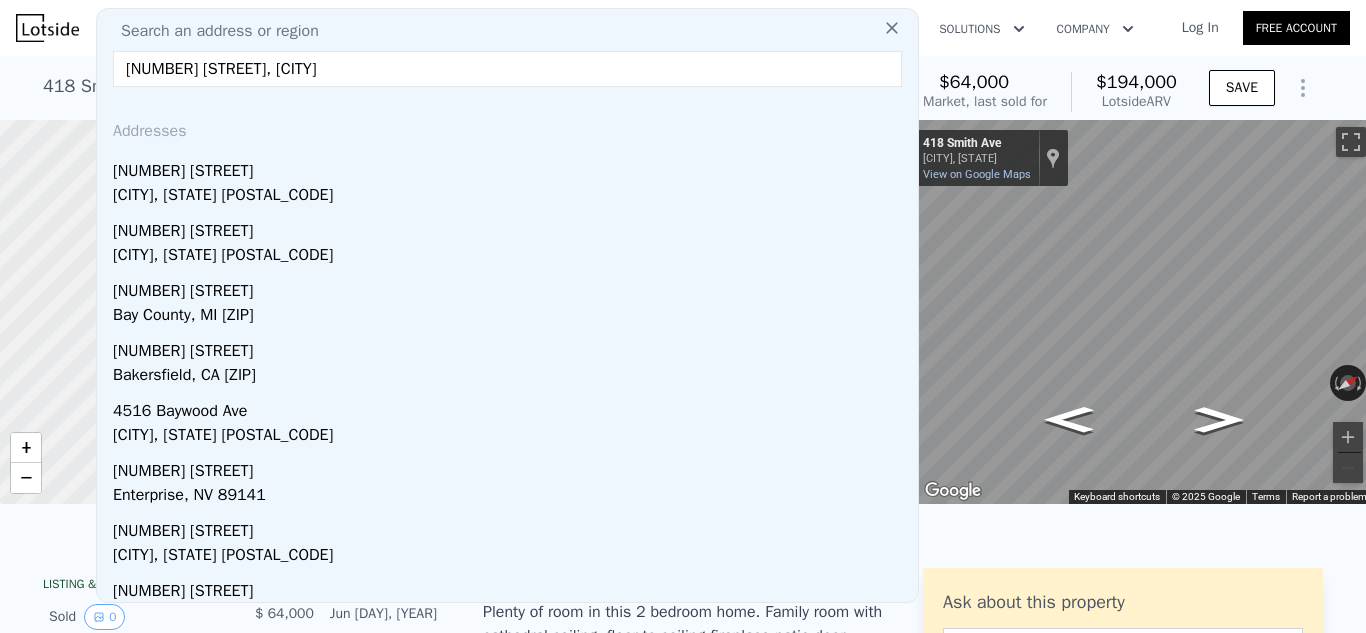 drag, startPoint x: 314, startPoint y: 69, endPoint x: 219, endPoint y: 64, distance: 95.131485 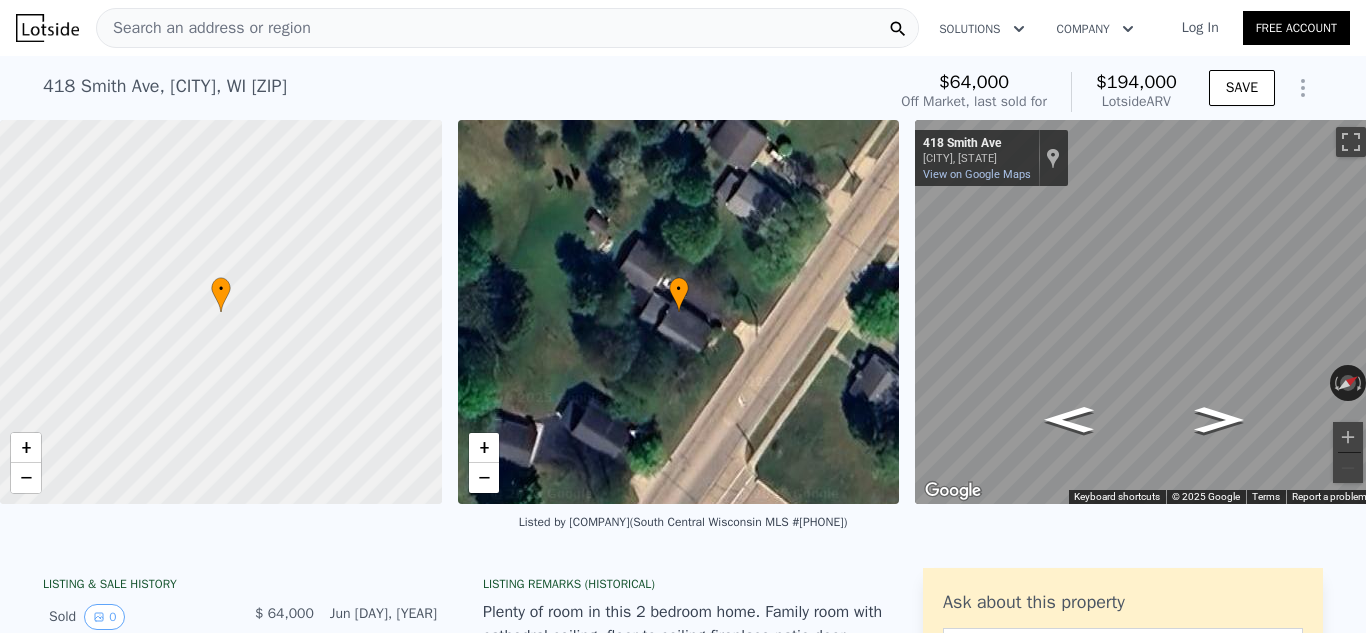 click on "Search an address or region" at bounding box center [507, 28] 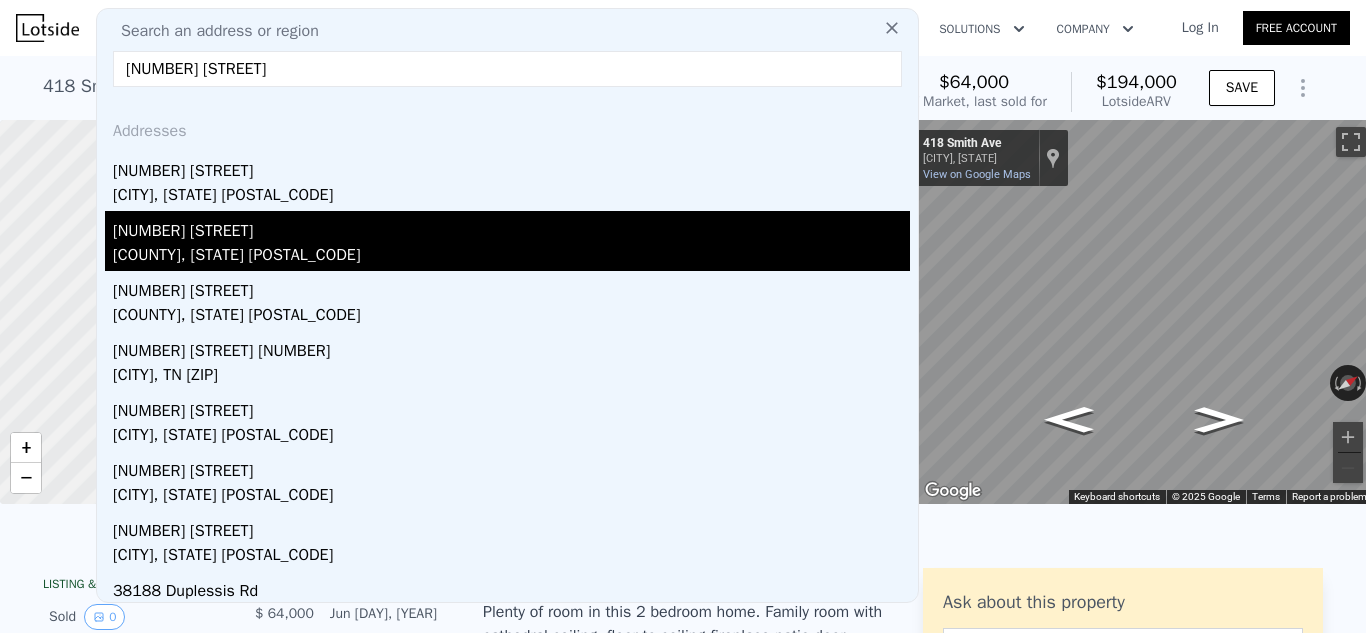 type on "3818 airport rd" 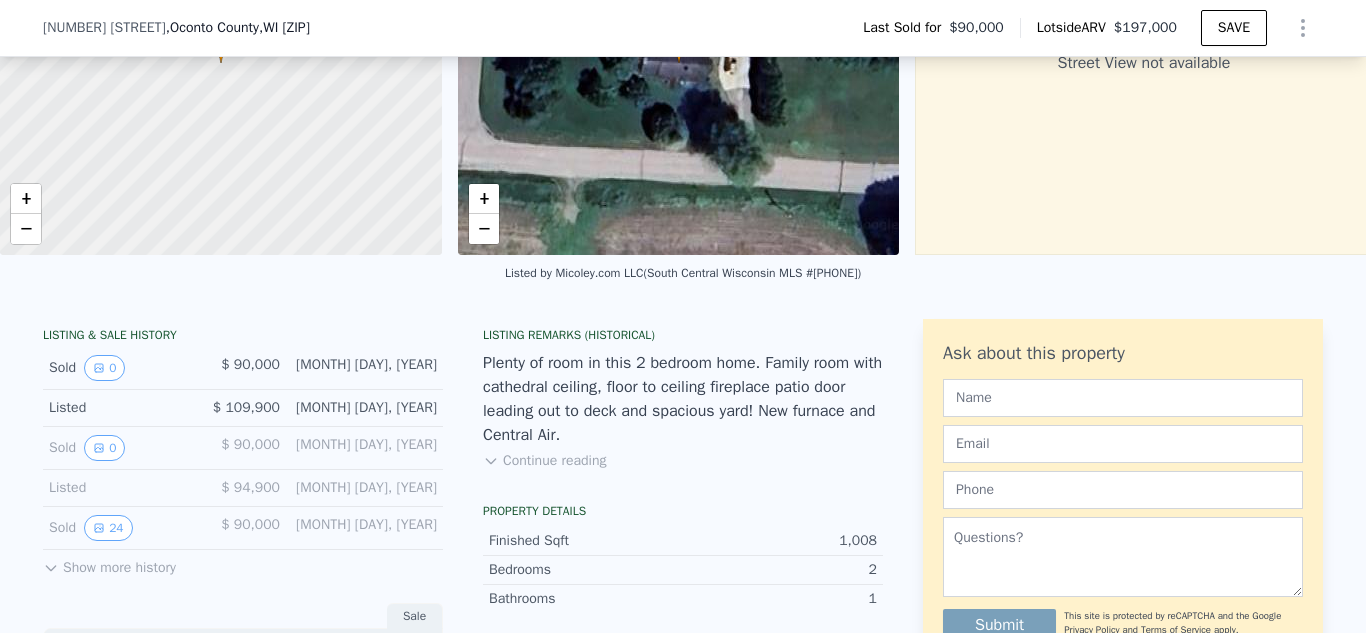 scroll, scrollTop: 254, scrollLeft: 0, axis: vertical 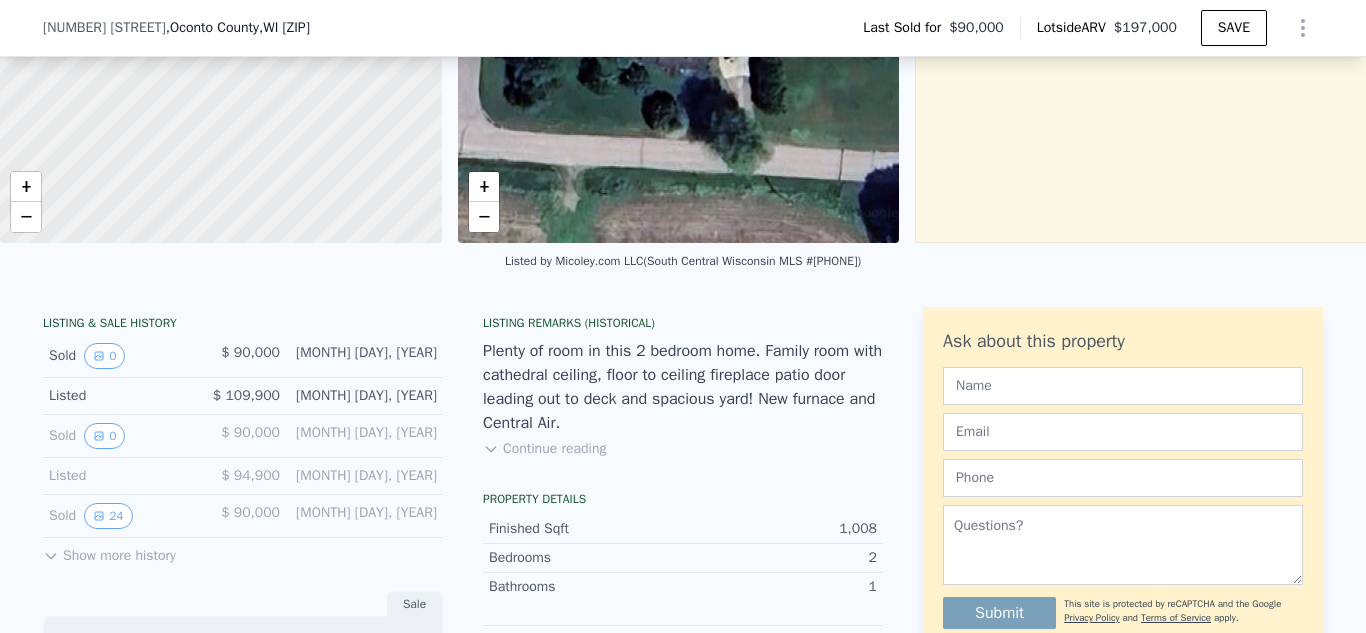 click on "Continue reading" at bounding box center (544, 449) 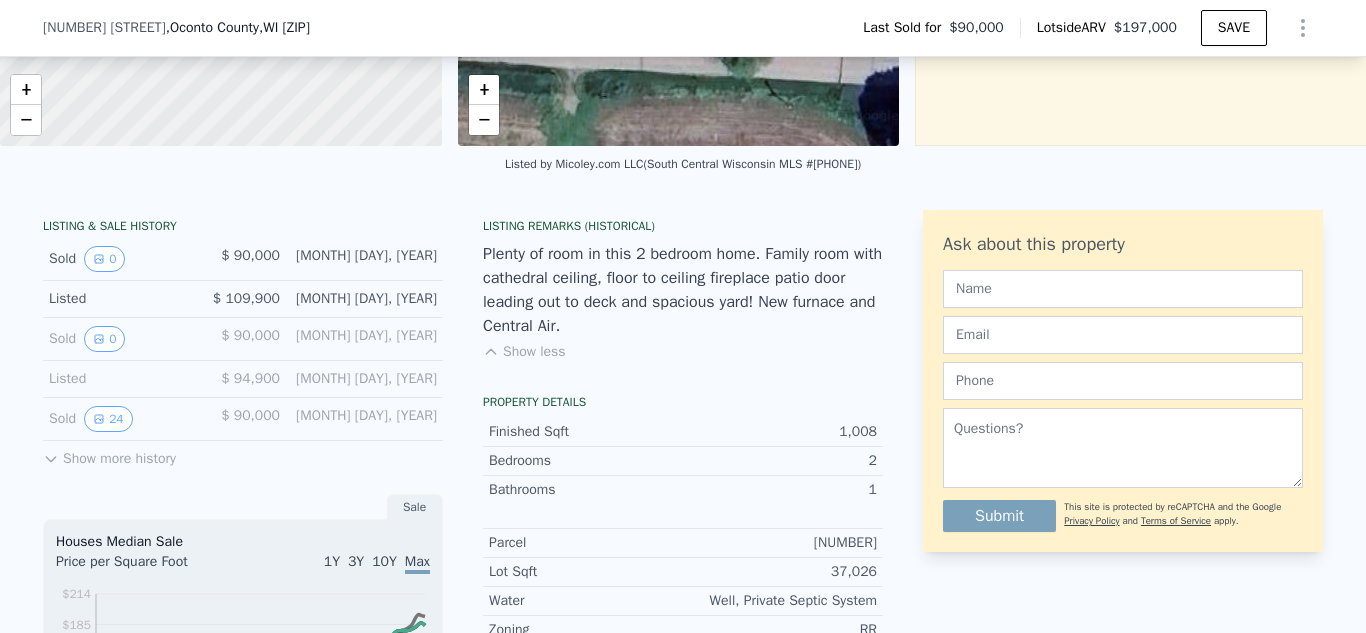 scroll, scrollTop: 356, scrollLeft: 0, axis: vertical 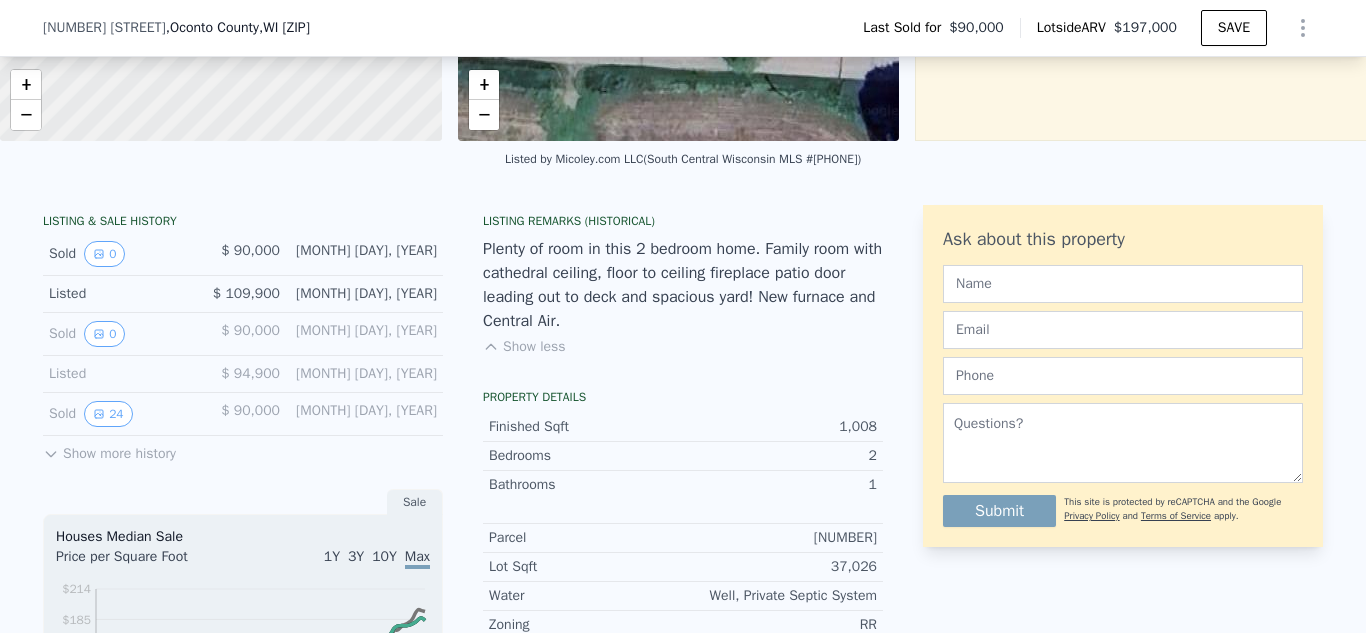 click on "Show more history" at bounding box center (109, 450) 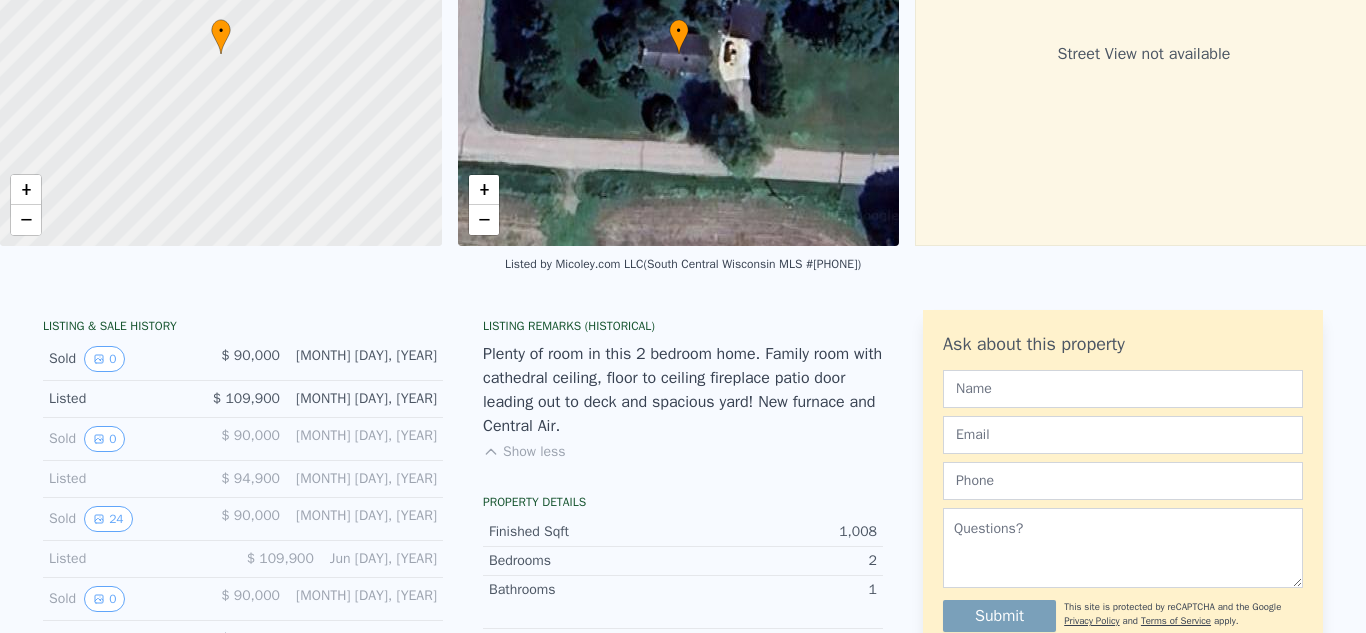 scroll, scrollTop: 0, scrollLeft: 0, axis: both 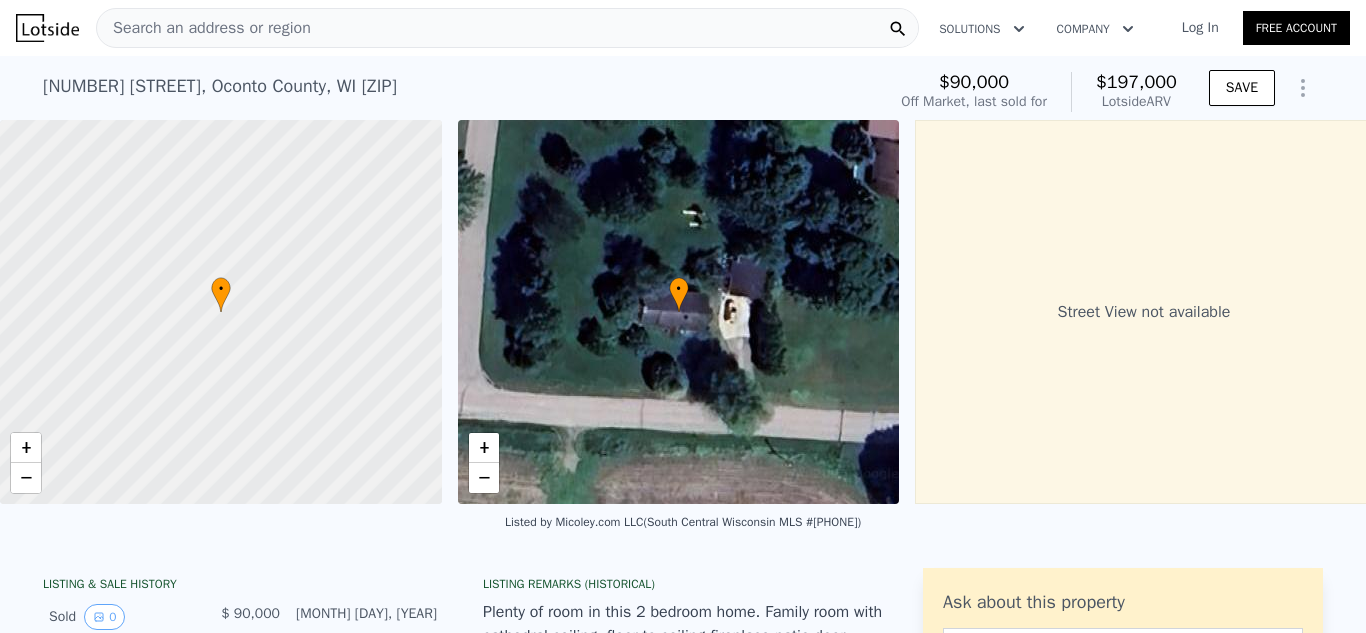 click on "Search an address or region" at bounding box center (507, 28) 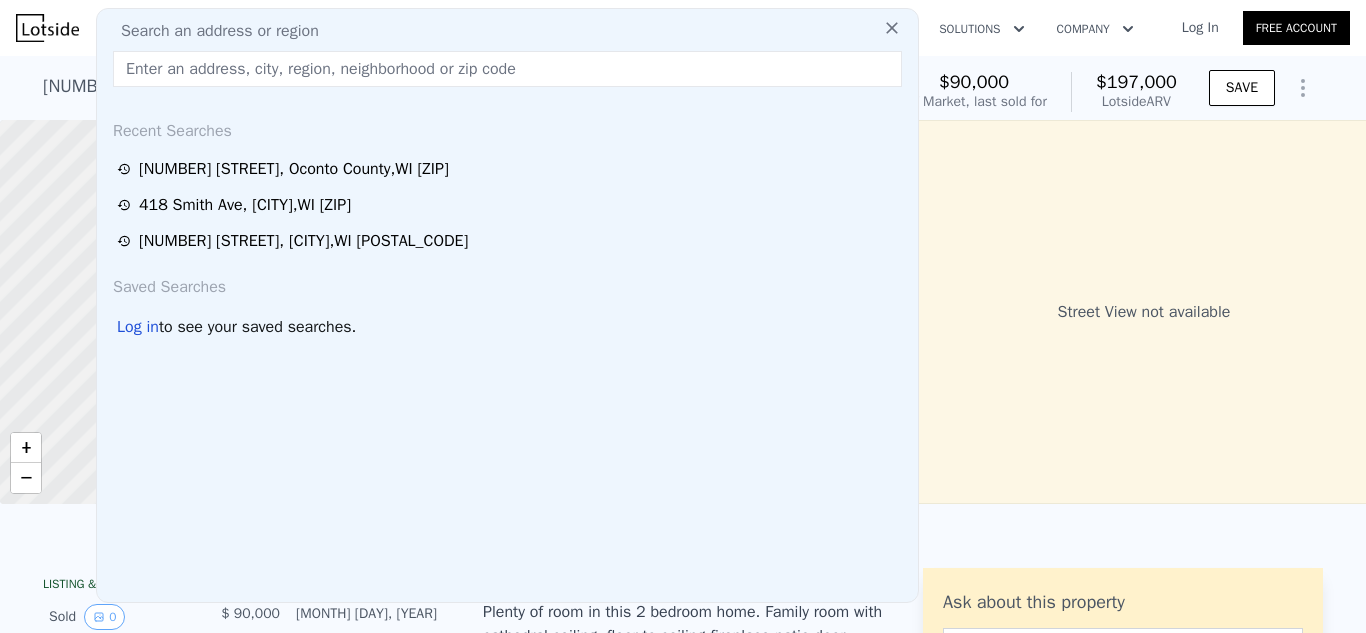 click at bounding box center (507, 69) 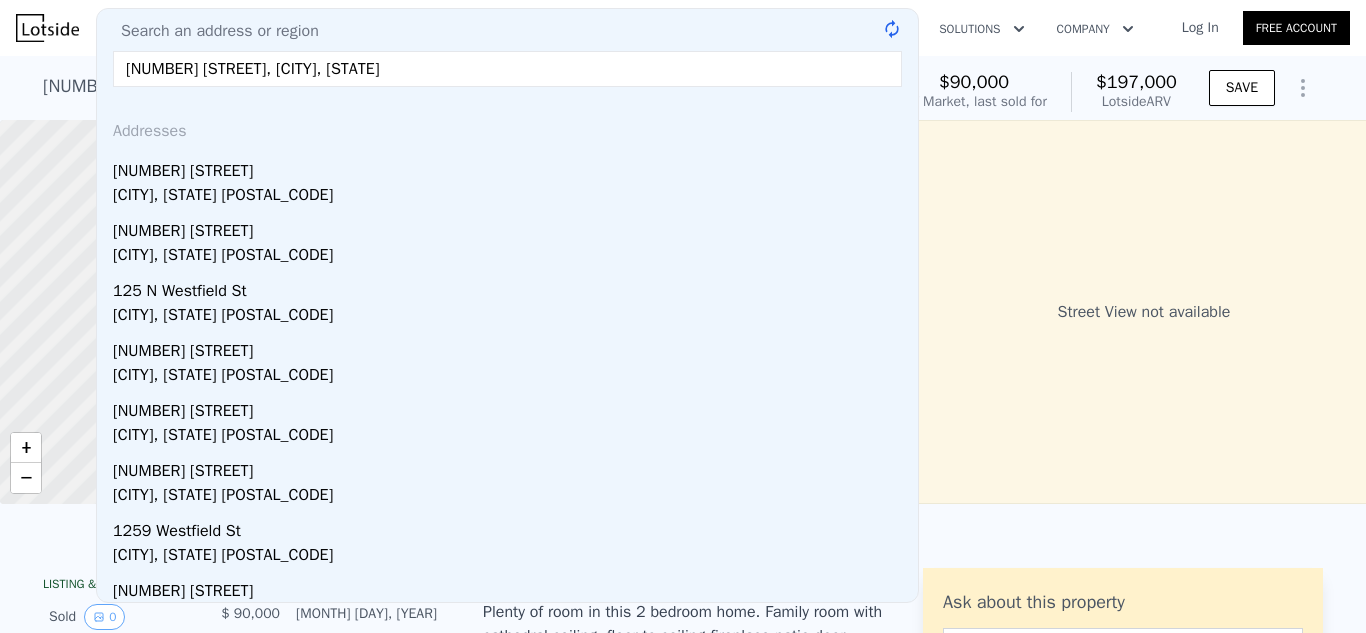 type on "[NUMBER] E 7th St, [CITY], [STATE]" 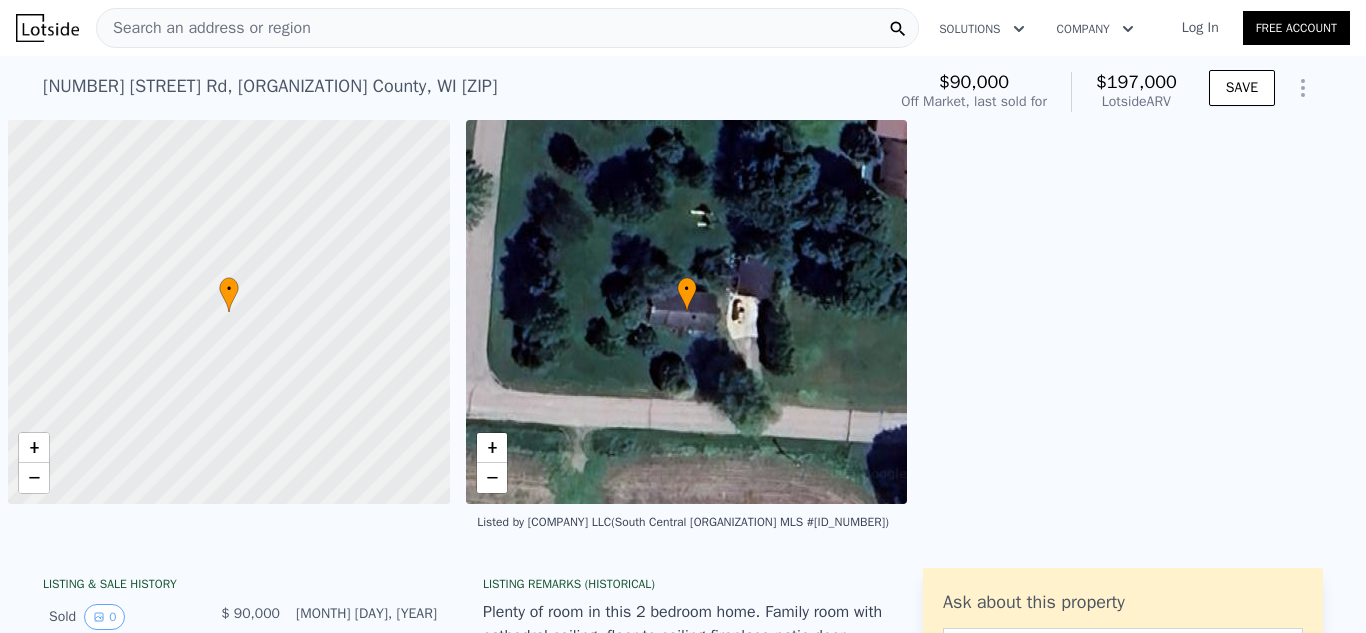 click on "Search an address or region" at bounding box center [507, 28] 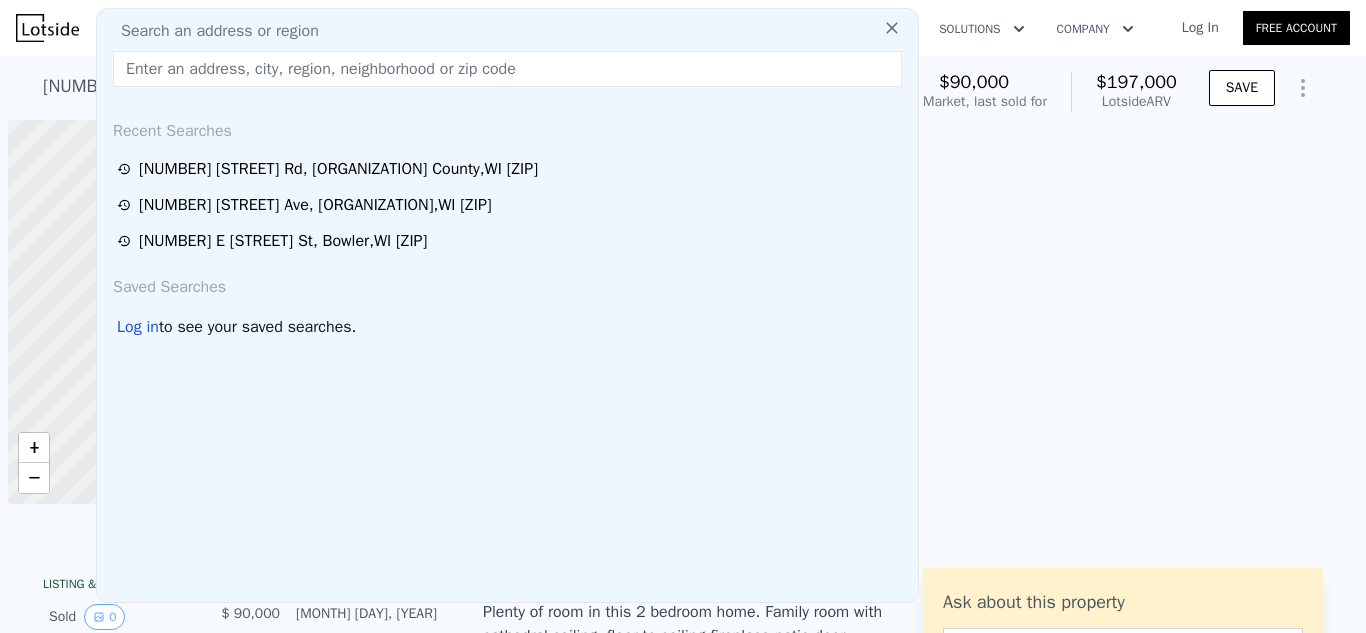 scroll, scrollTop: 0, scrollLeft: 0, axis: both 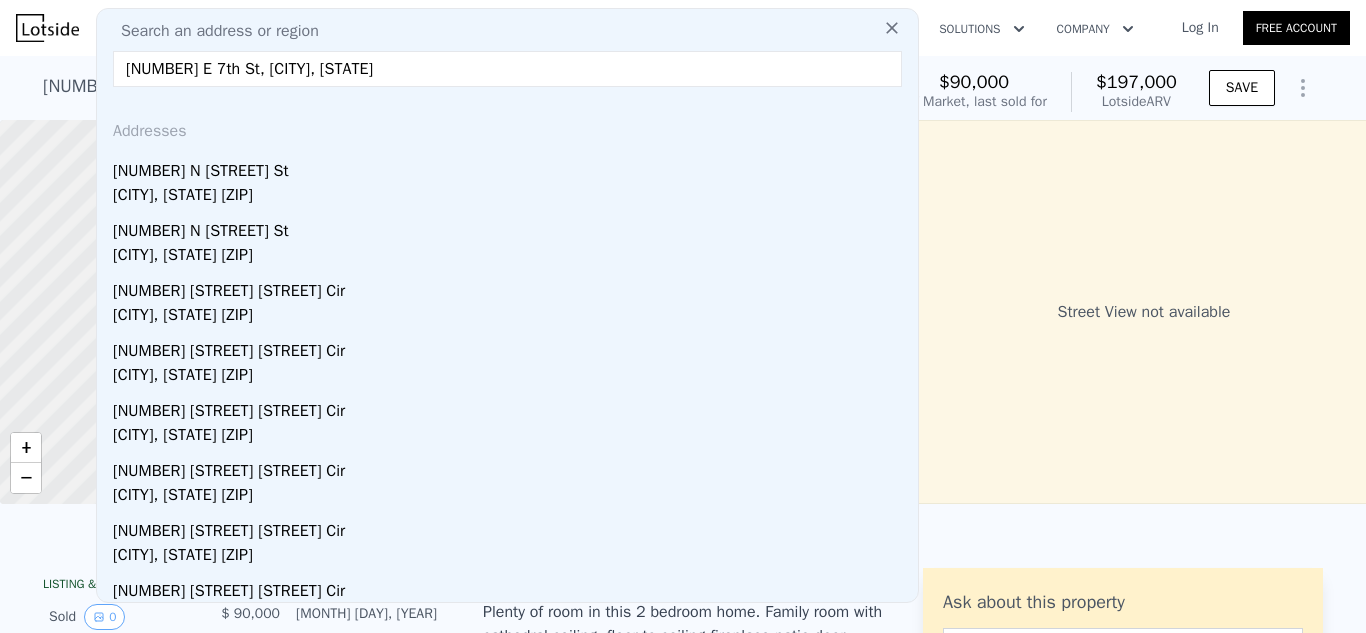type on "[NUMBER] E 7th St, [CITY], [STATE]" 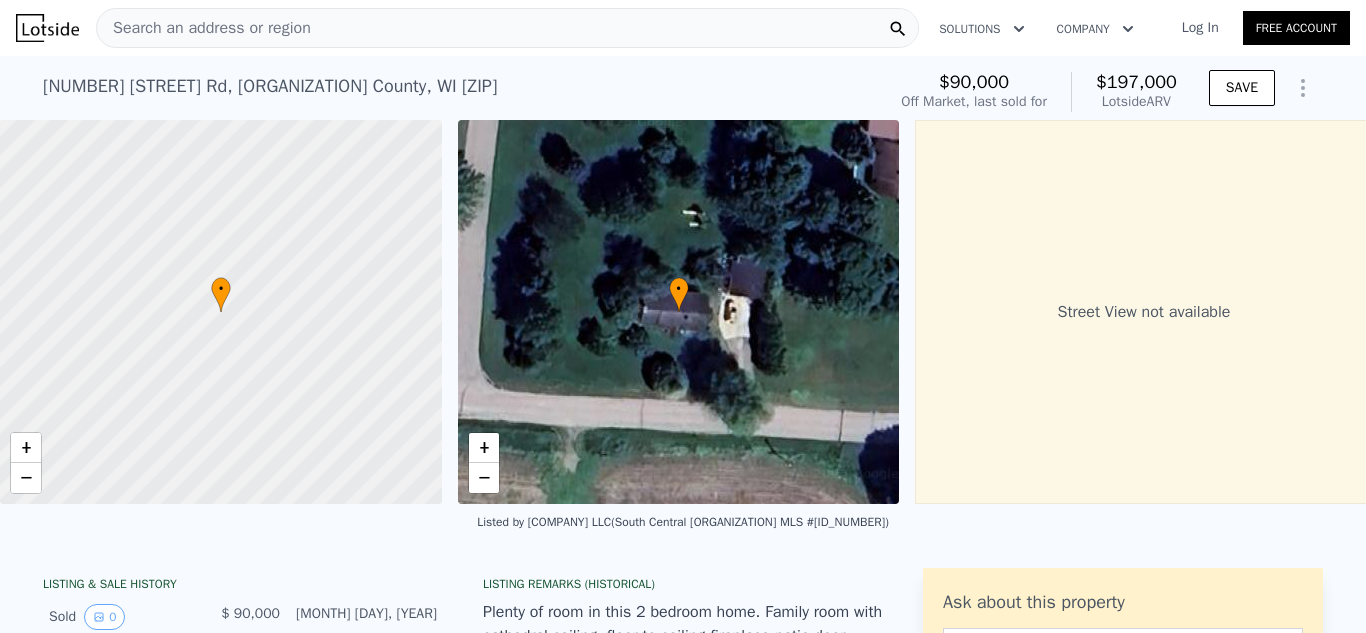 click on "Search an address or region" at bounding box center (507, 28) 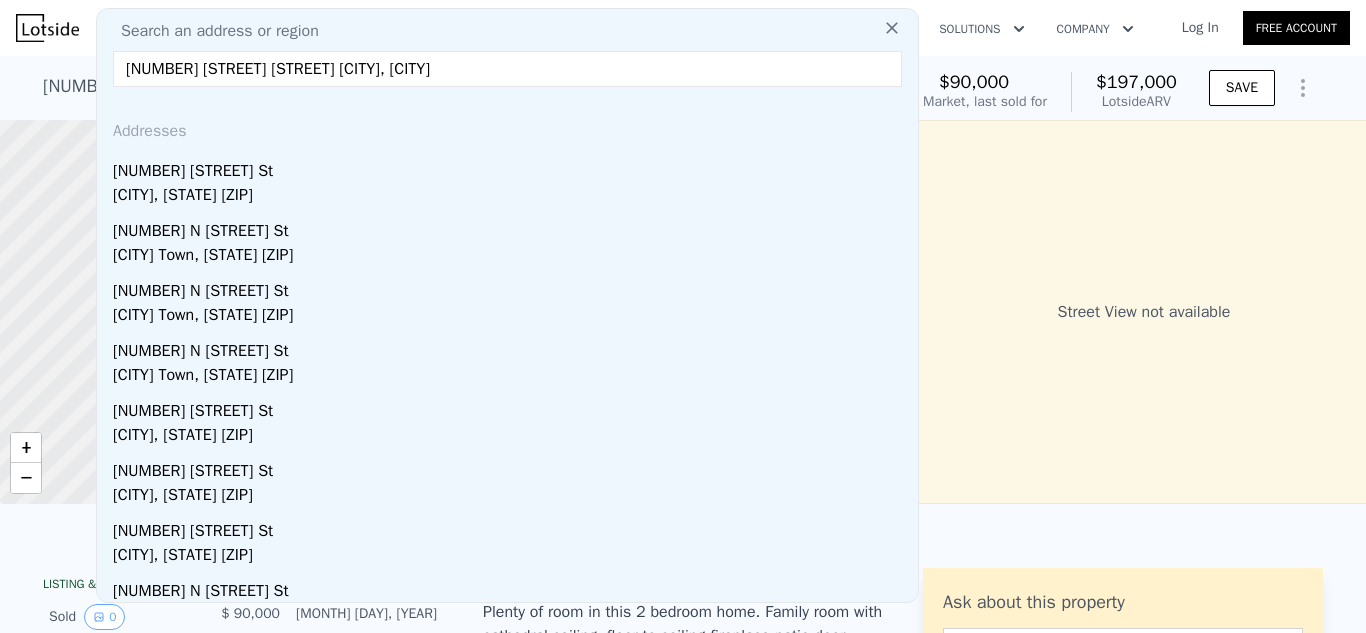type on "[NUMBER] [STREET] [STREET] [CITY], [CITY]" 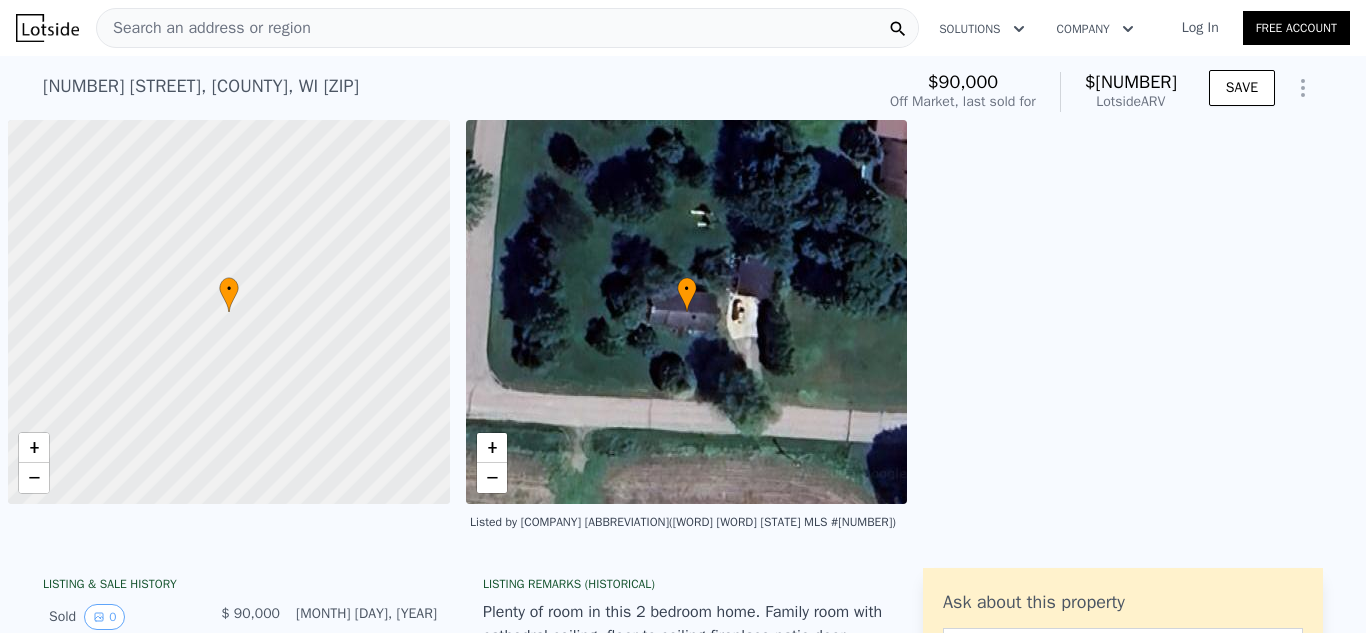 scroll, scrollTop: 0, scrollLeft: 0, axis: both 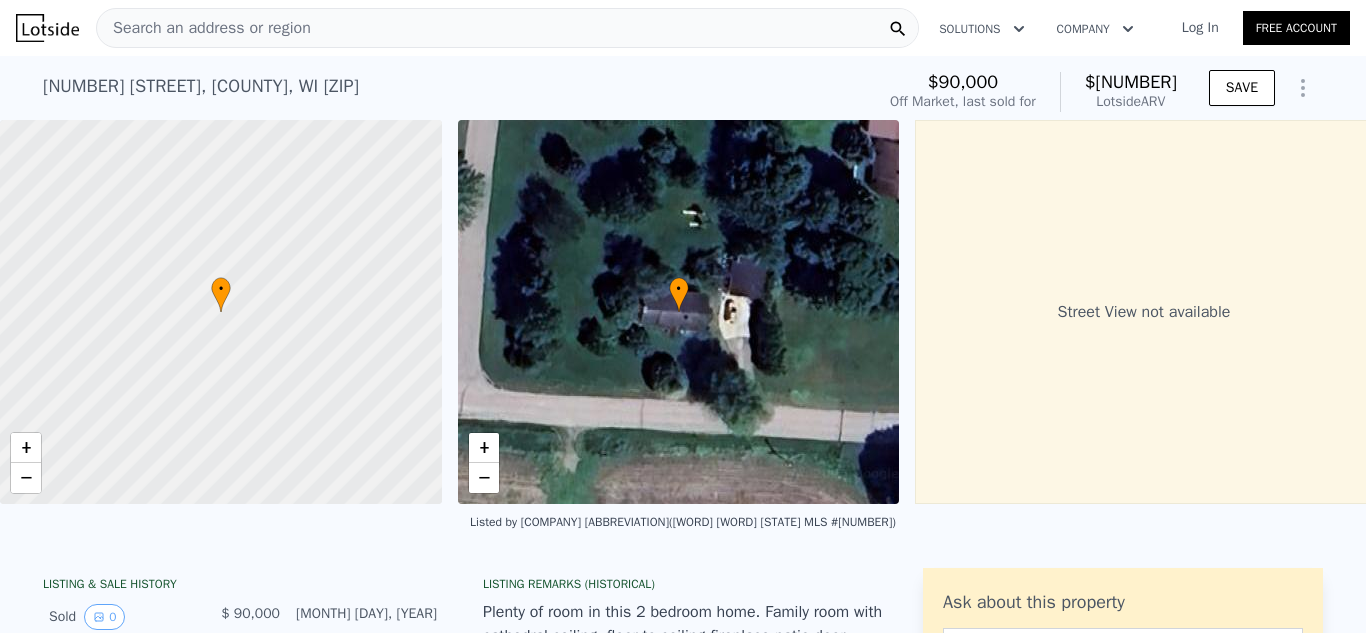click on "Search an address or region" at bounding box center (204, 28) 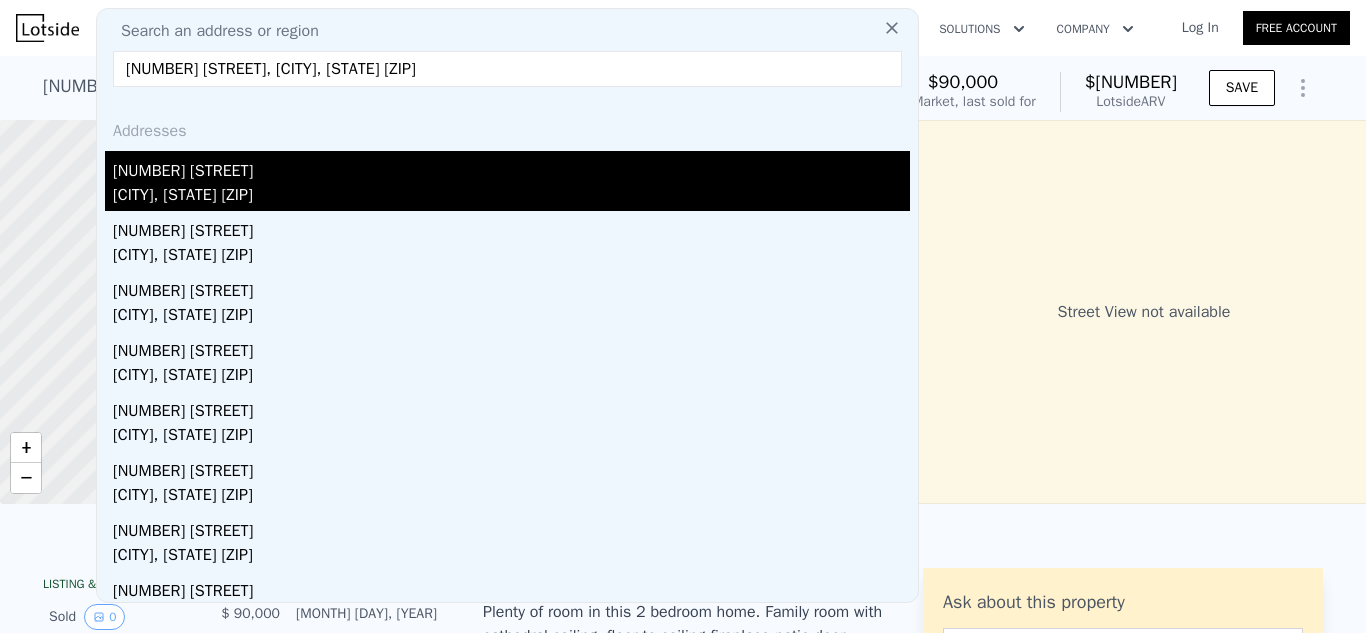 type on "125 E 7th St, Westfield, WI 53964" 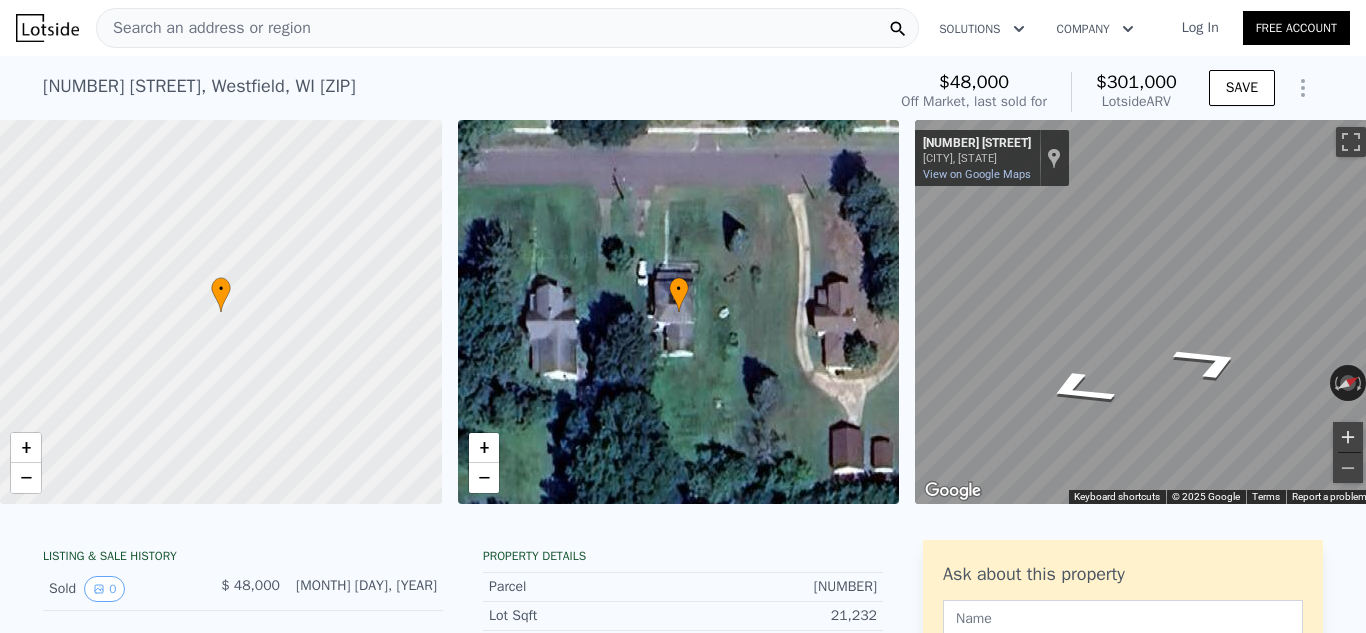 click at bounding box center [1348, 437] 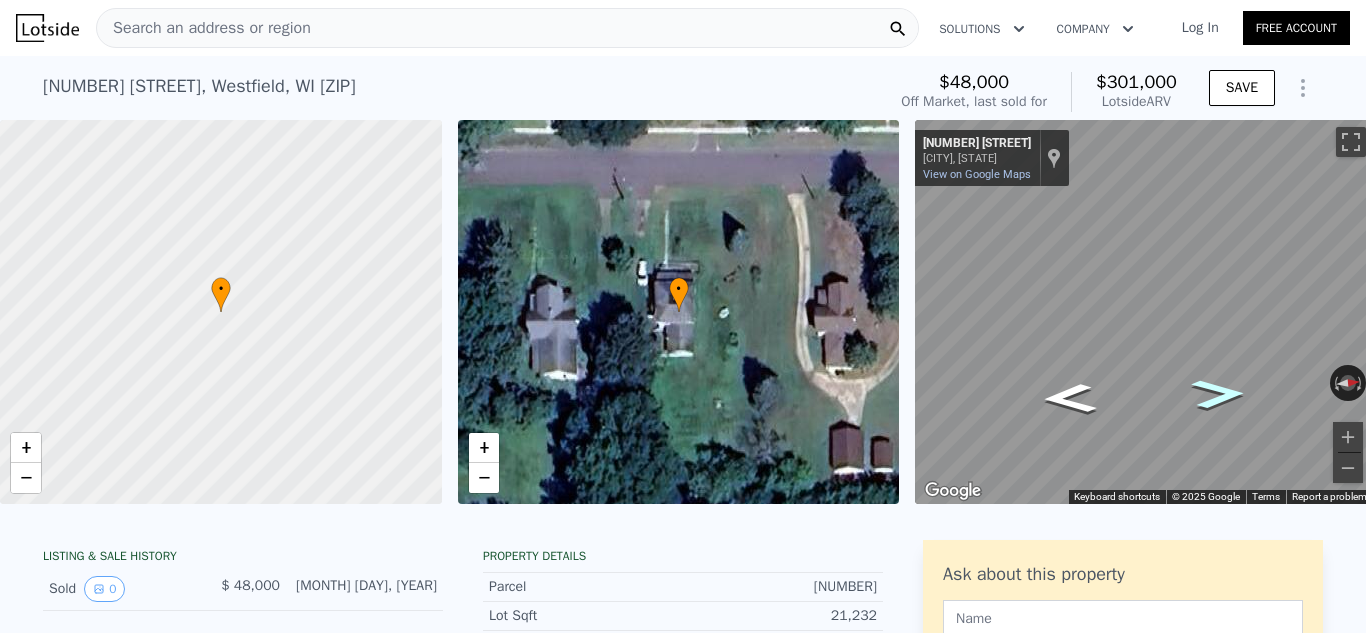 click 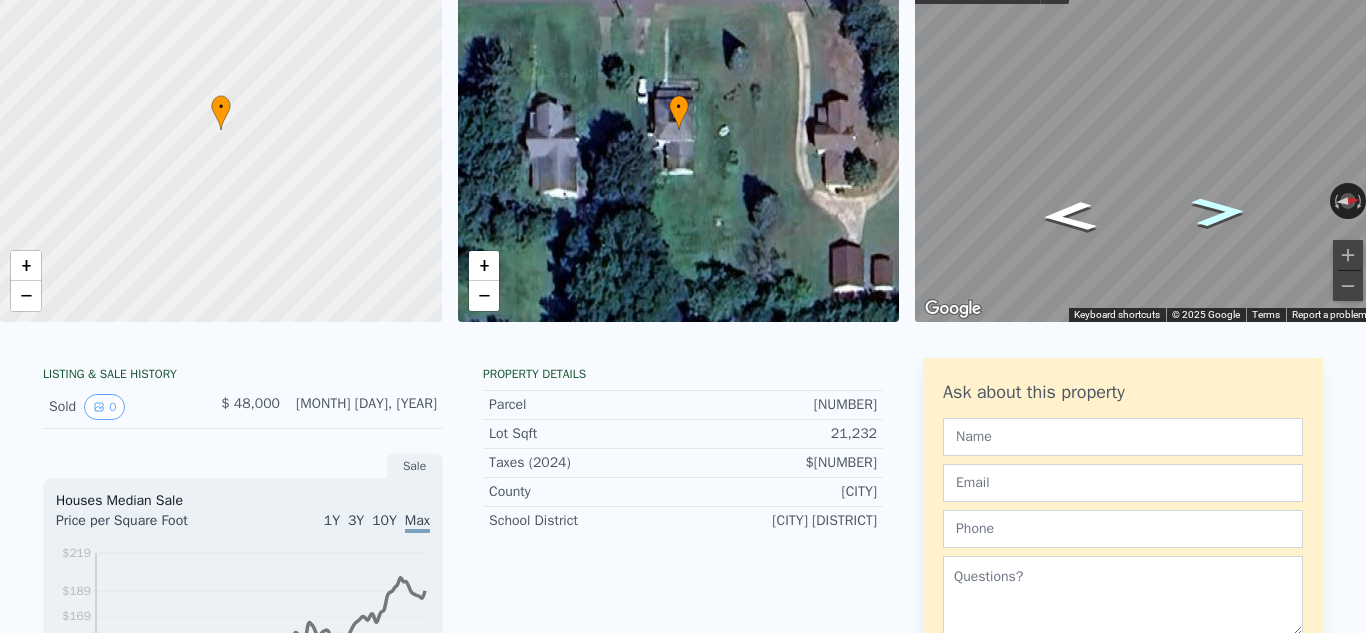 scroll, scrollTop: 7, scrollLeft: 0, axis: vertical 